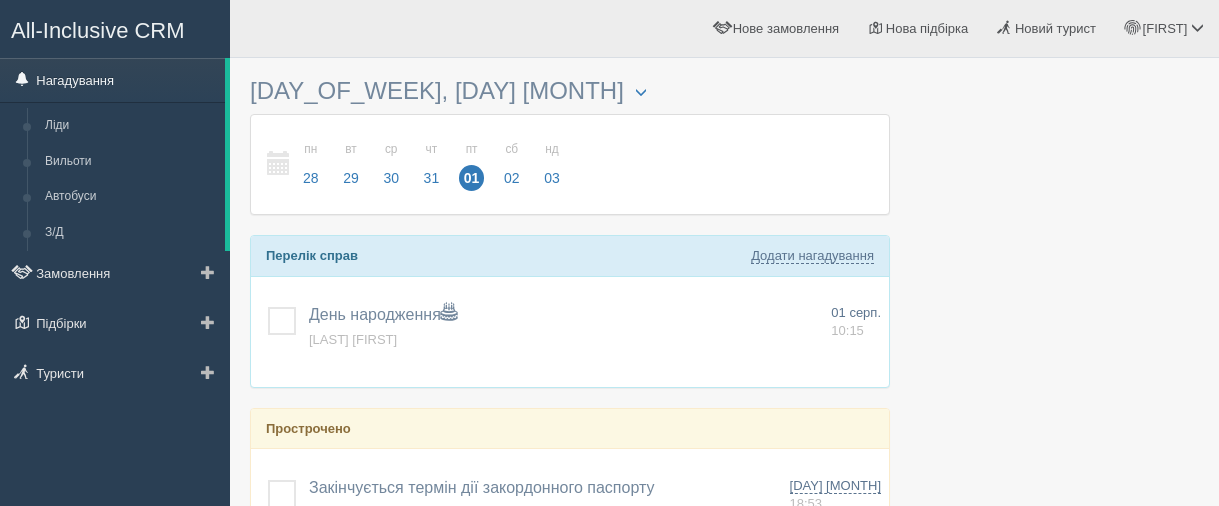 scroll, scrollTop: 0, scrollLeft: 0, axis: both 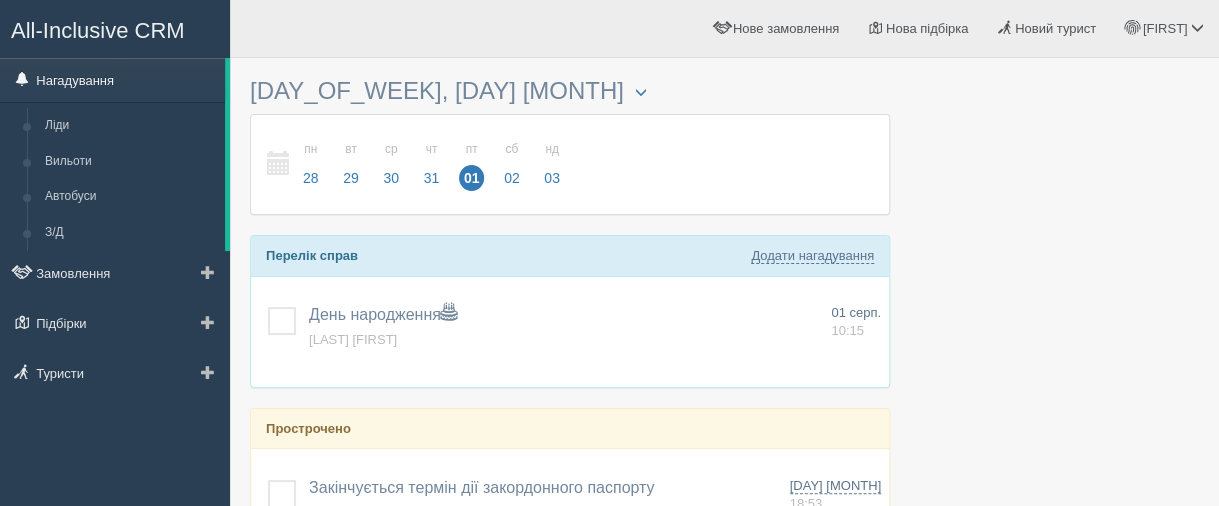 click on "Нагадування" at bounding box center (112, 80) 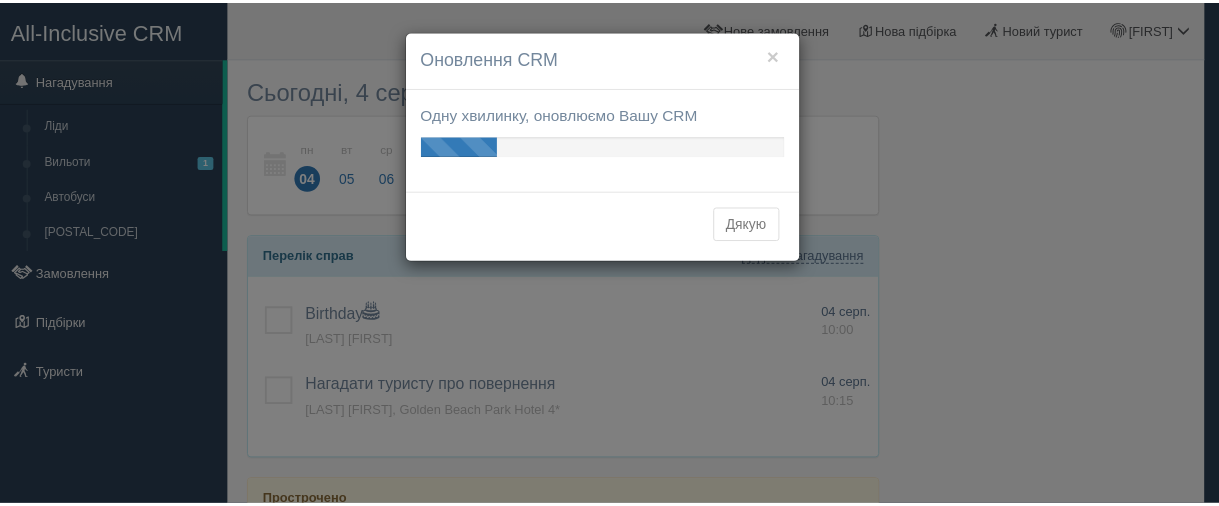 scroll, scrollTop: 0, scrollLeft: 0, axis: both 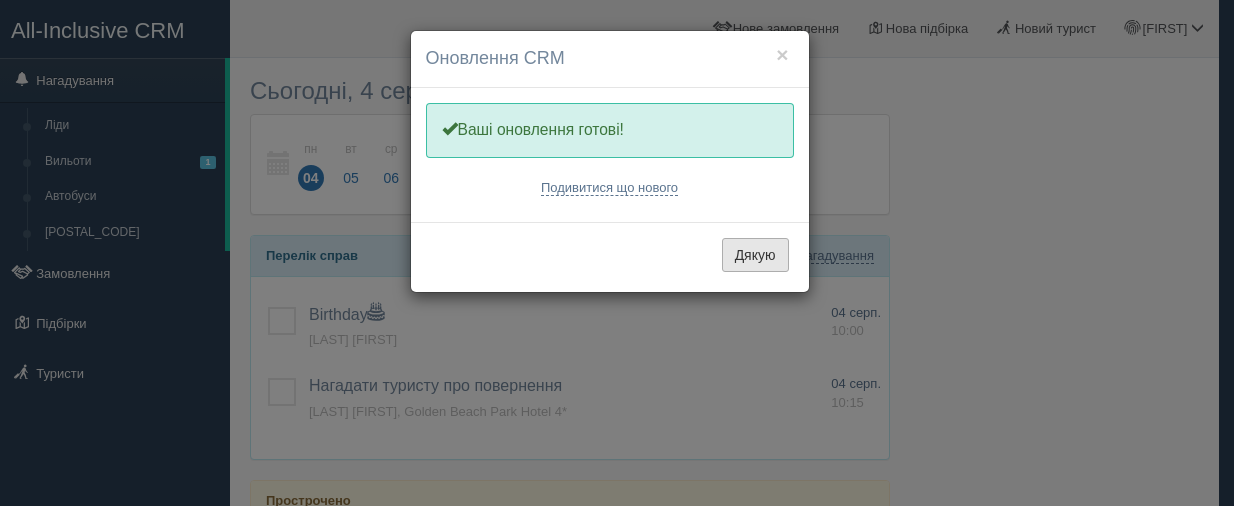 click on "Дякую" at bounding box center [755, 255] 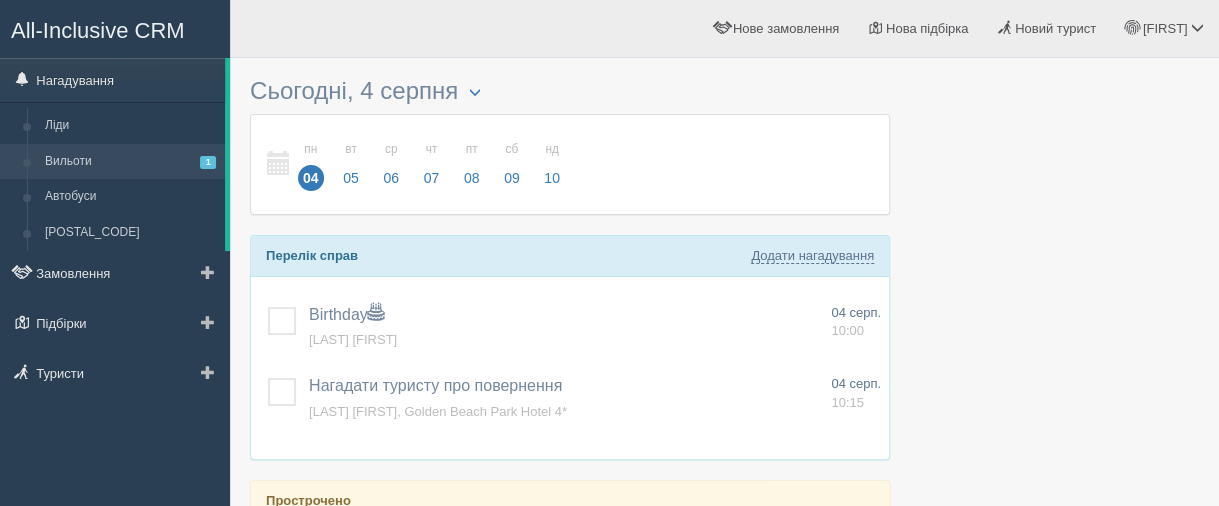 click on "Вильоти 1" at bounding box center [130, 162] 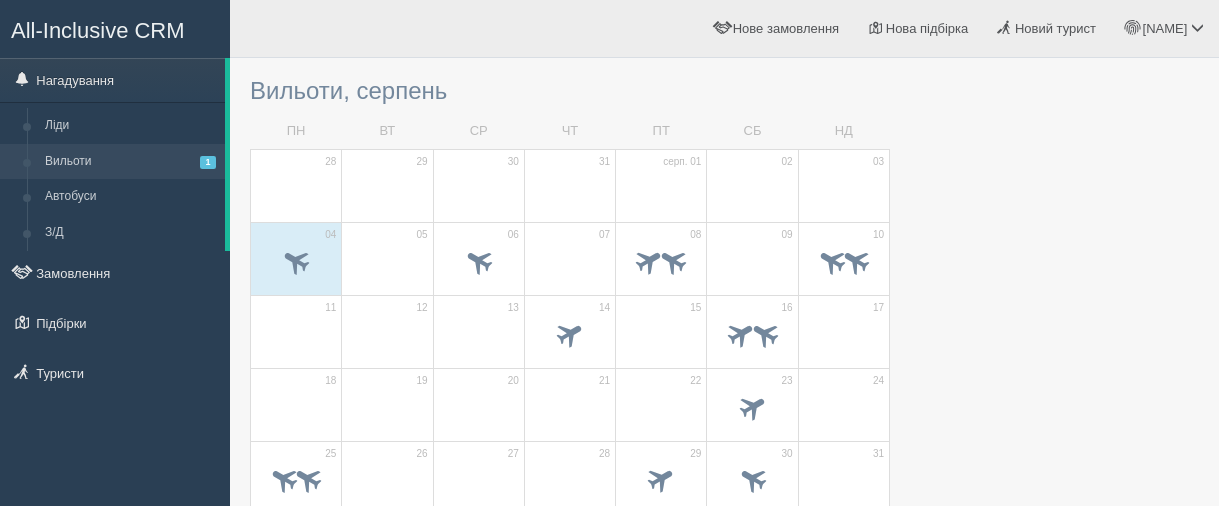 scroll, scrollTop: 0, scrollLeft: 0, axis: both 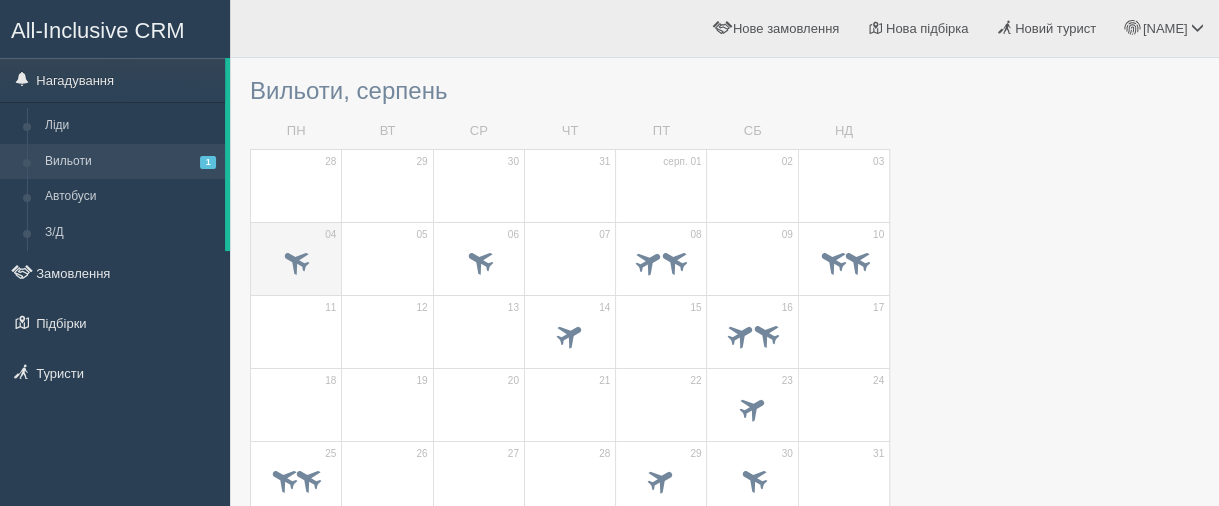 click at bounding box center [296, 264] 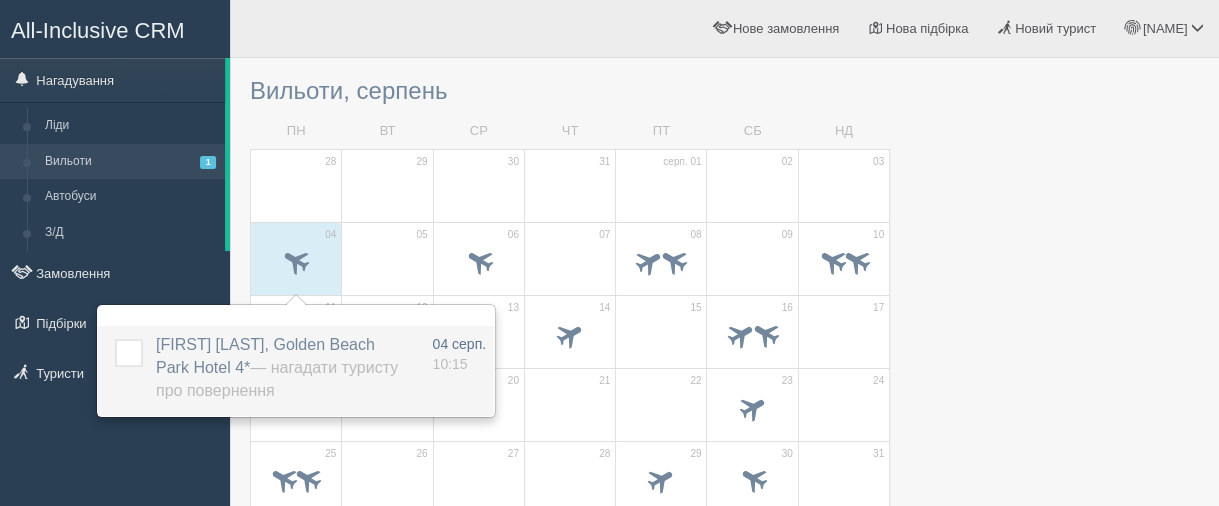 click on "POLSKA TETIANA, Golden Beach Park Hotel 4*                                                      — Нагадати туристу про повернення" at bounding box center [277, 367] 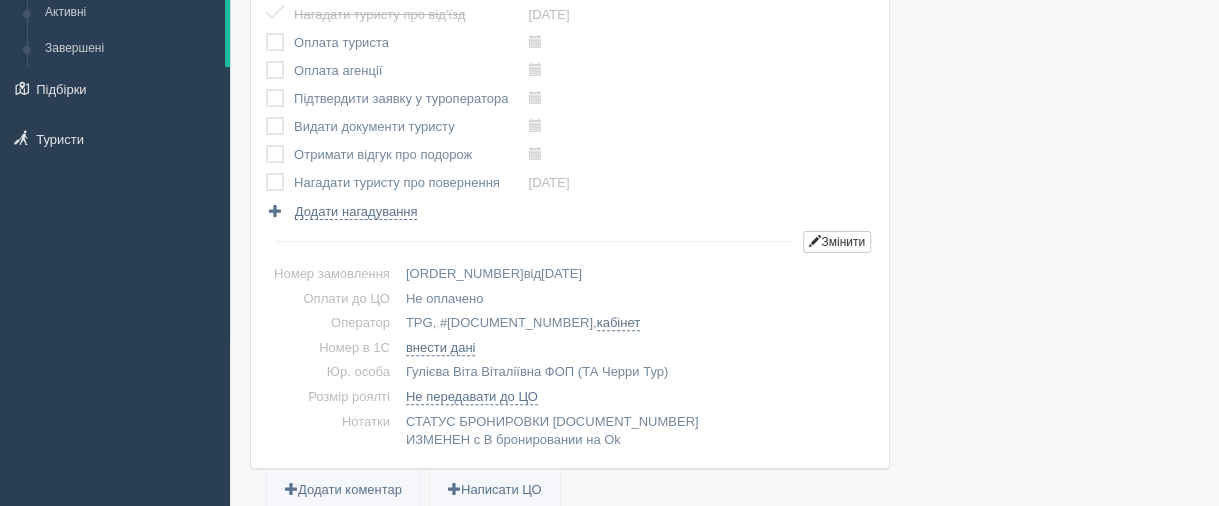 scroll, scrollTop: 0, scrollLeft: 0, axis: both 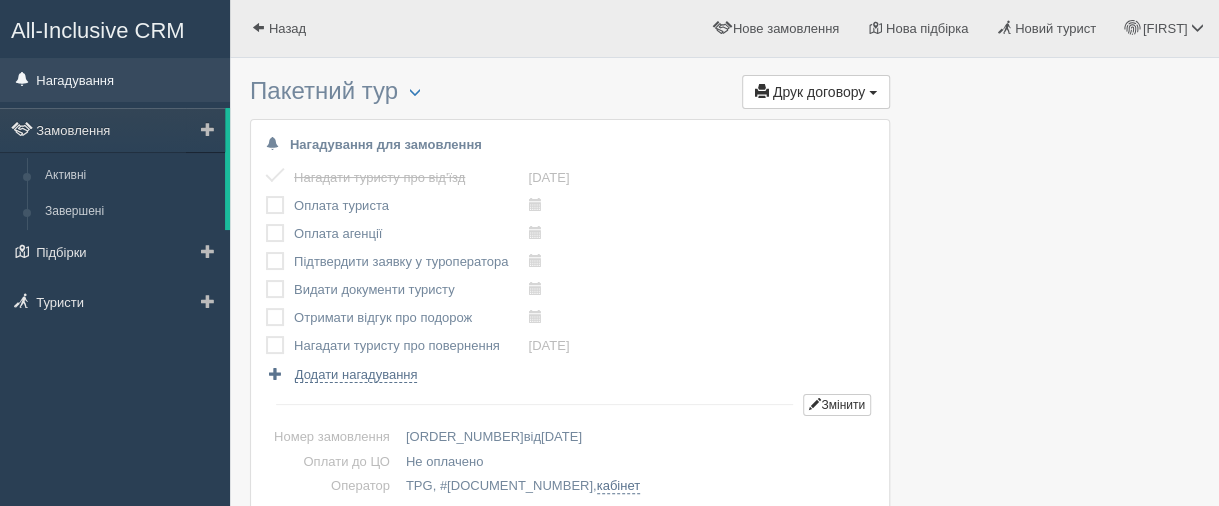 click on "Нагадування" at bounding box center (115, 80) 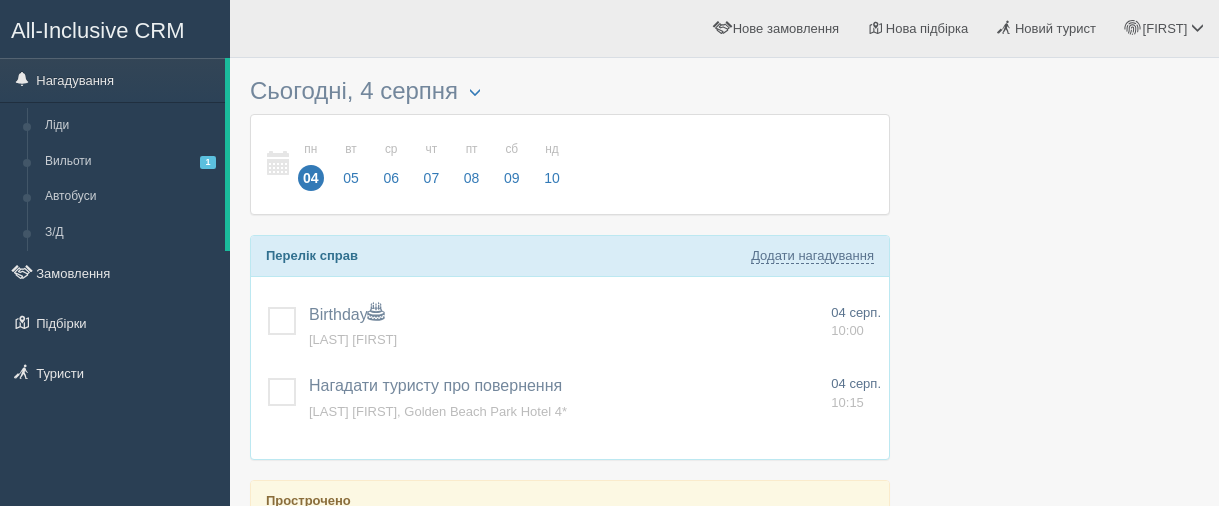 scroll, scrollTop: 0, scrollLeft: 0, axis: both 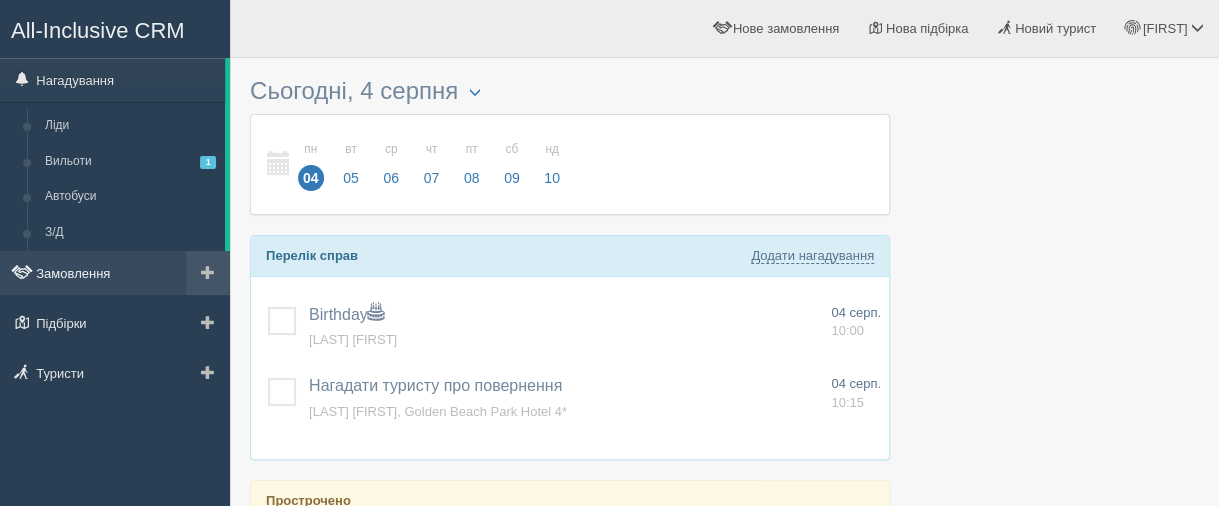 click on "Замовлення" at bounding box center (115, 273) 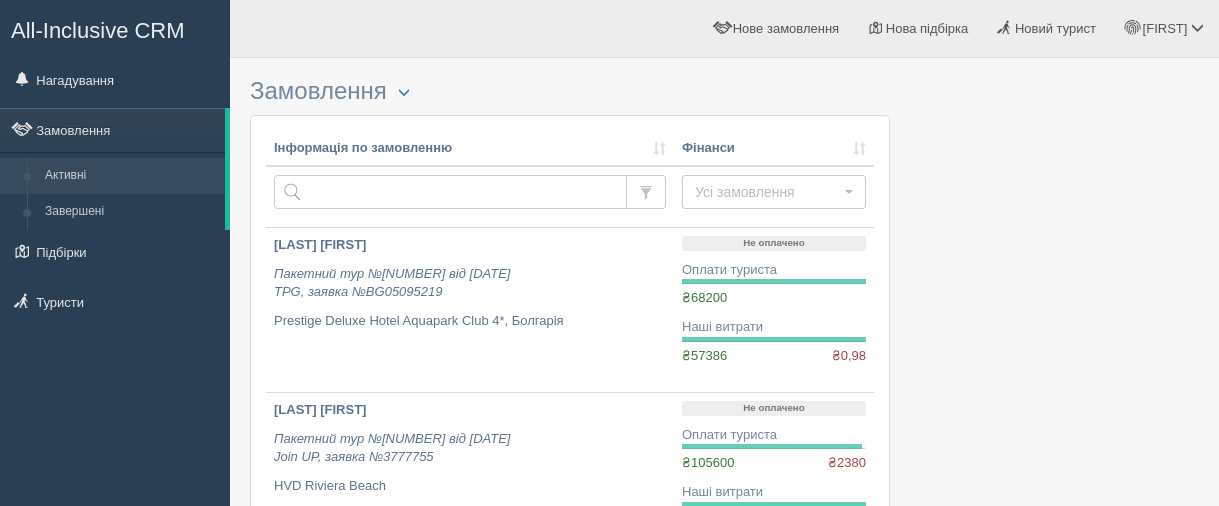 scroll, scrollTop: 0, scrollLeft: 0, axis: both 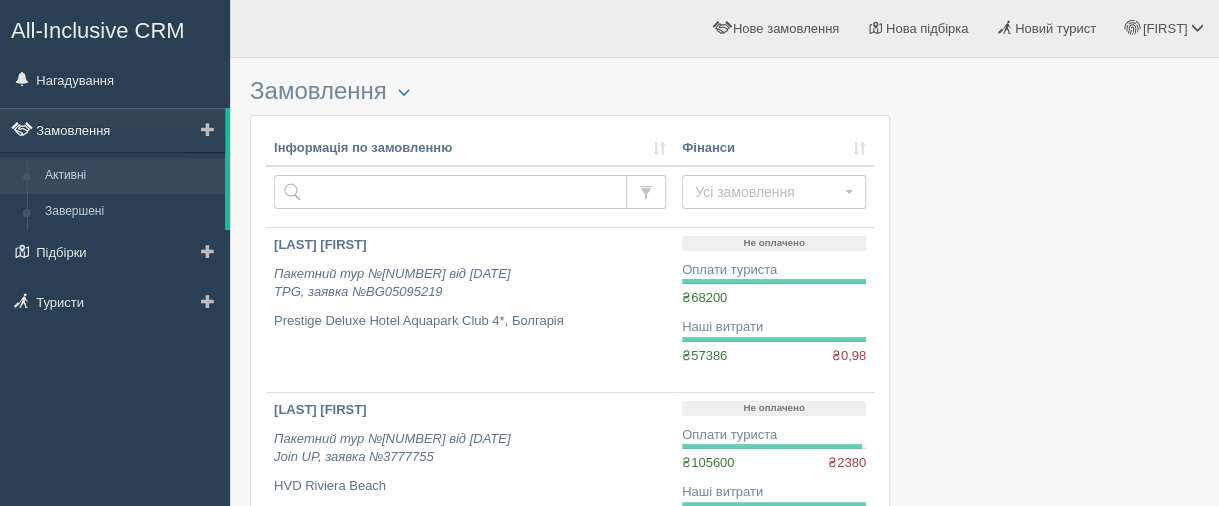 click on "Замовлення" at bounding box center [112, 130] 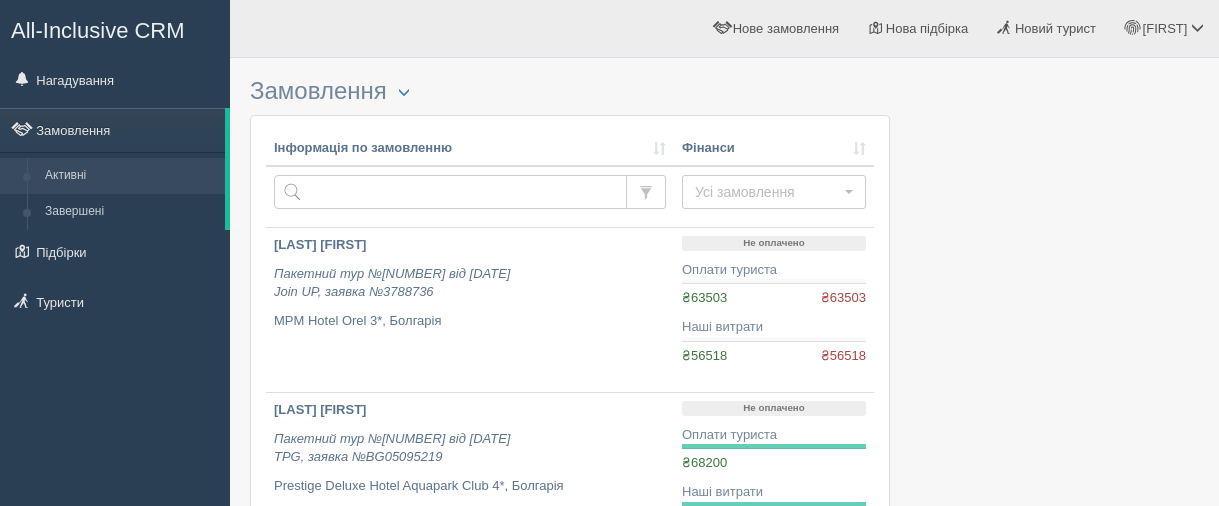 scroll, scrollTop: 0, scrollLeft: 0, axis: both 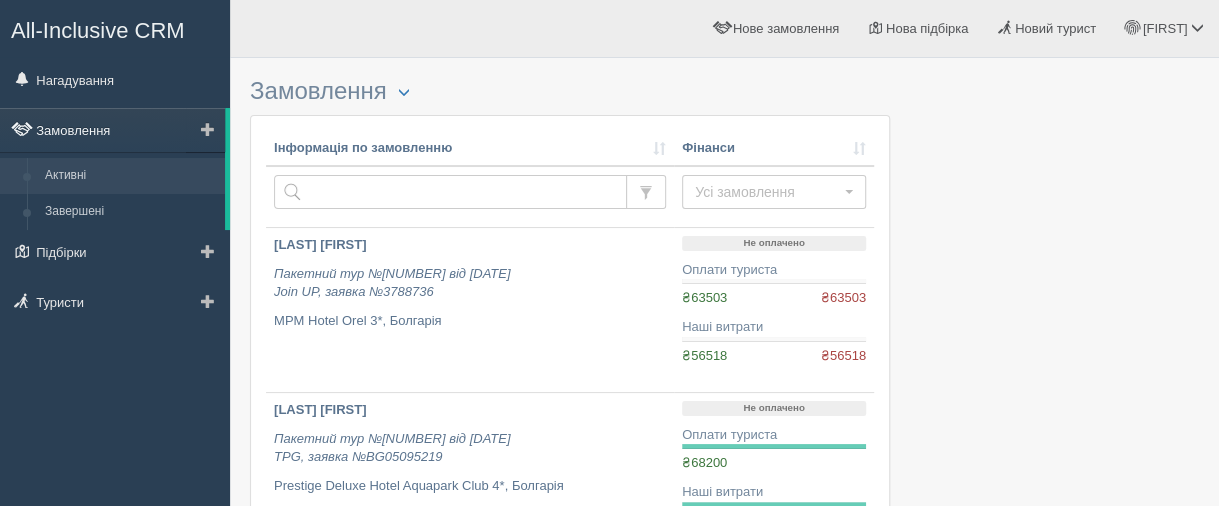 click on "Замовлення" at bounding box center [112, 130] 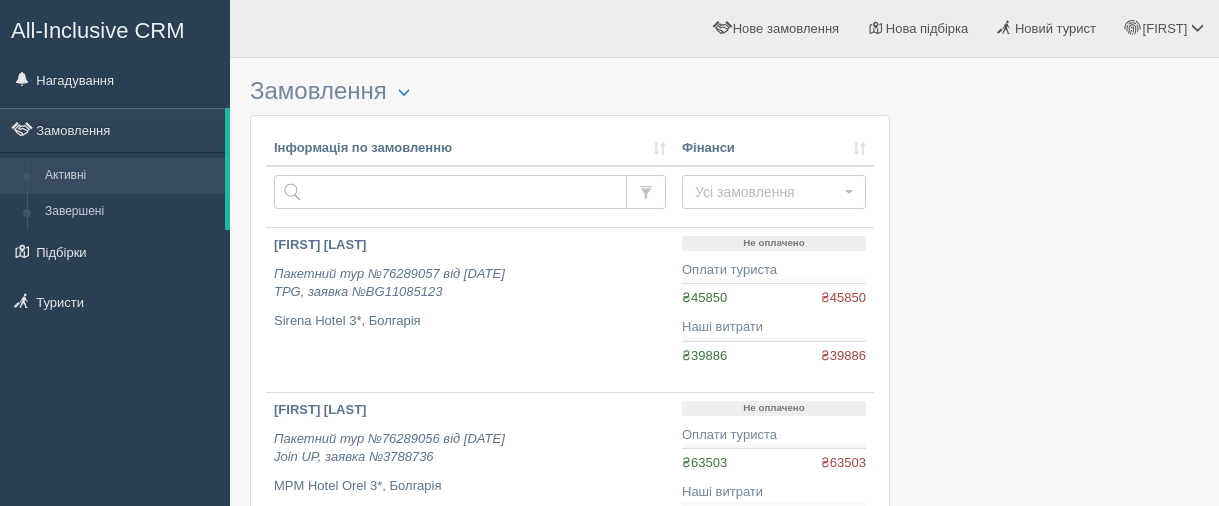 scroll, scrollTop: 0, scrollLeft: 0, axis: both 